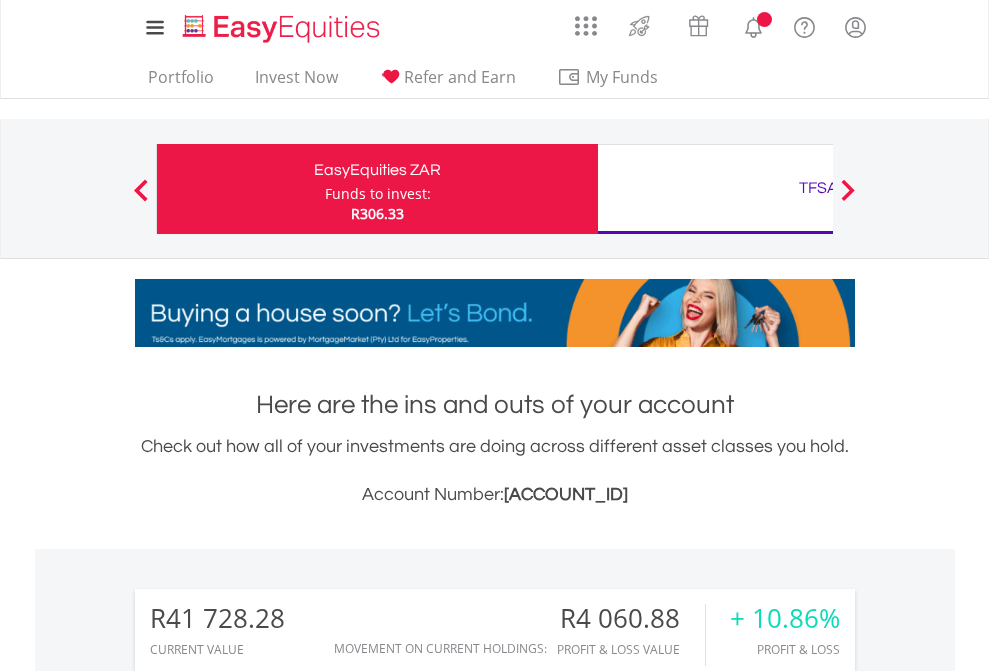 scroll, scrollTop: 0, scrollLeft: 0, axis: both 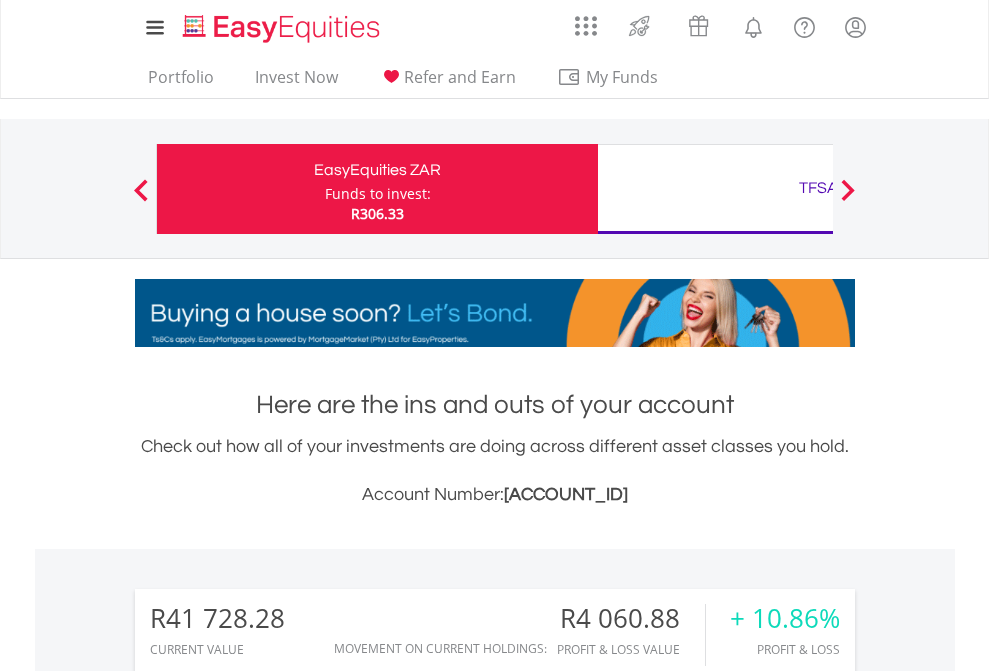 click on "Funds to invest:" at bounding box center (378, 194) 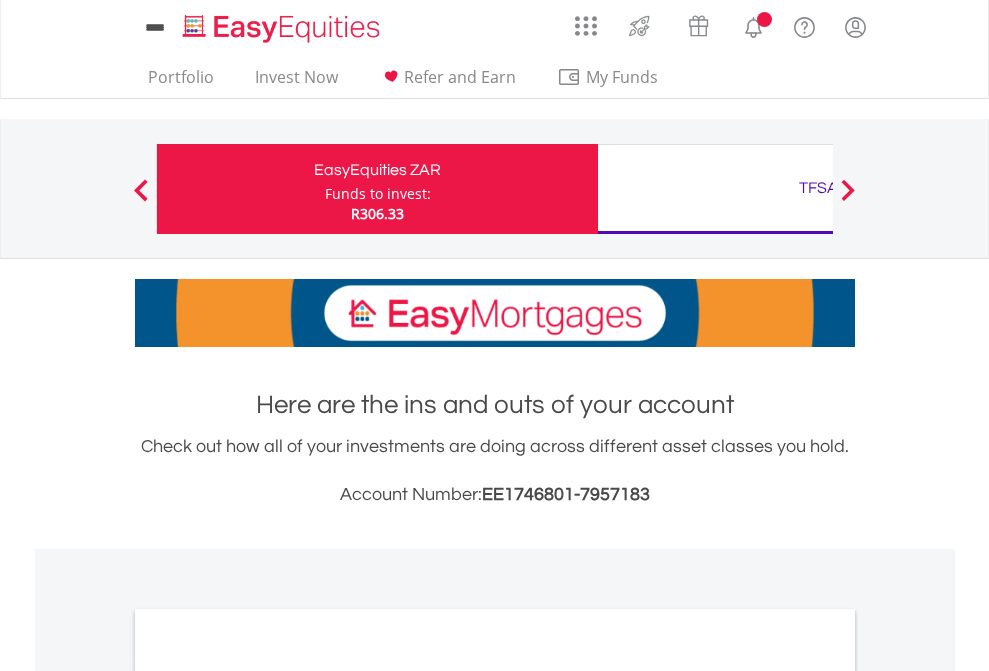 scroll, scrollTop: 0, scrollLeft: 0, axis: both 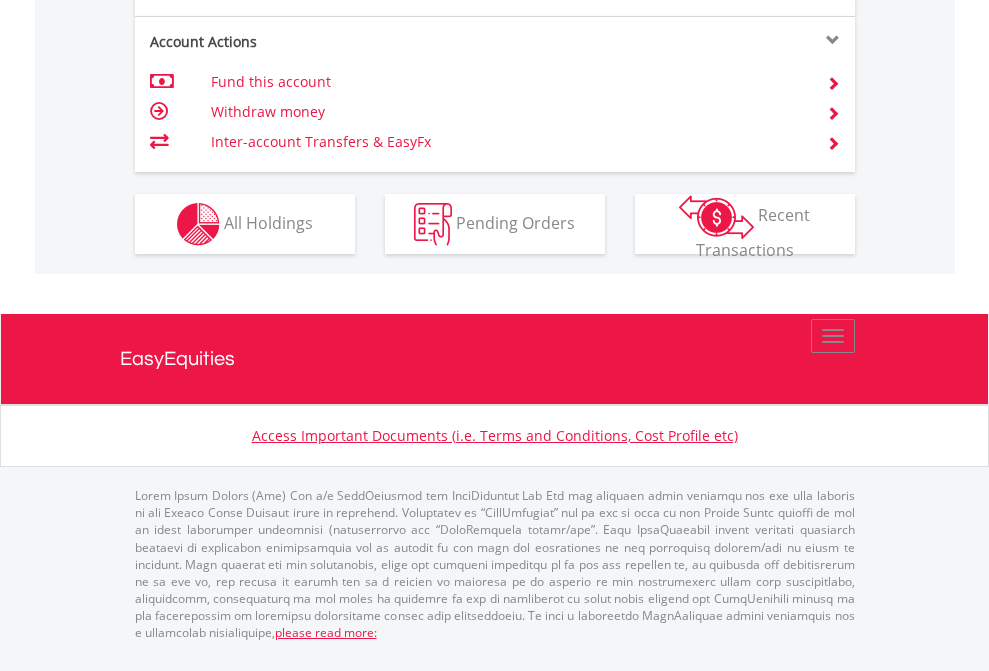 click on "Investment types" at bounding box center [706, -337] 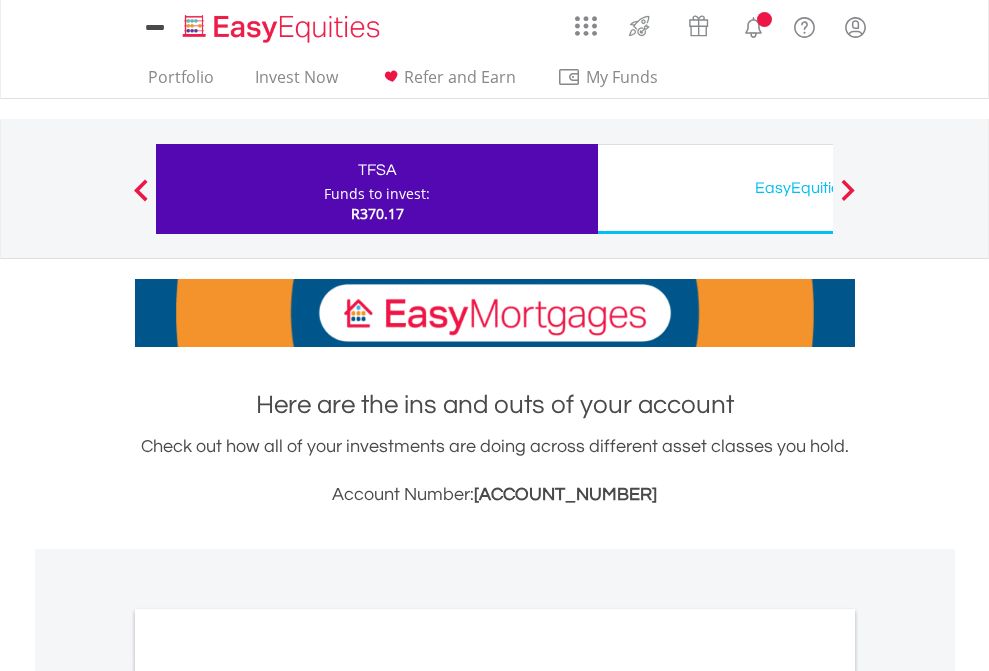 scroll, scrollTop: 0, scrollLeft: 0, axis: both 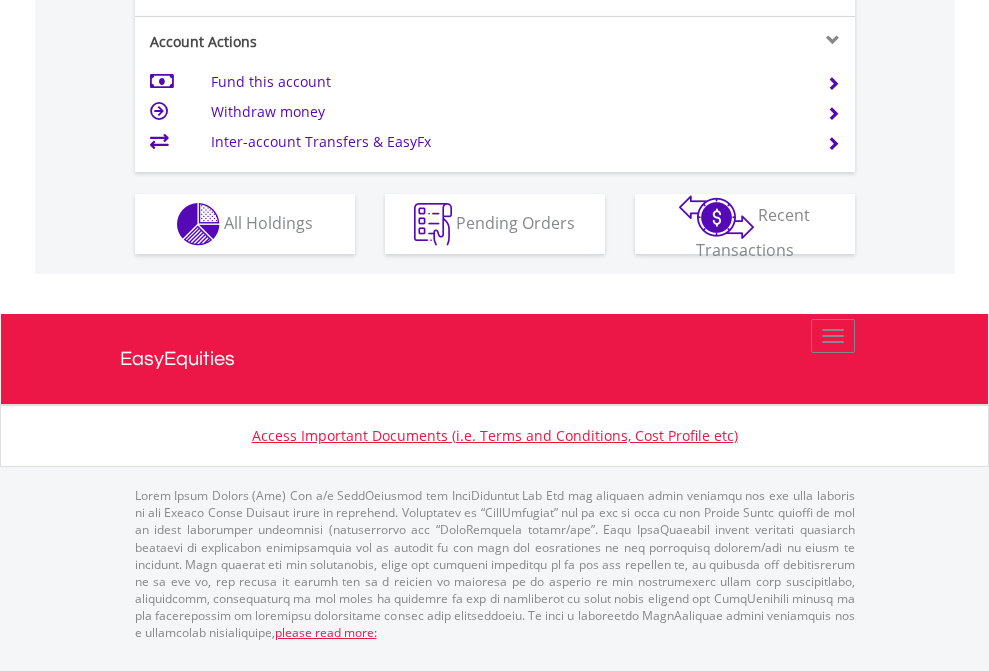click on "Investment types" at bounding box center [706, -337] 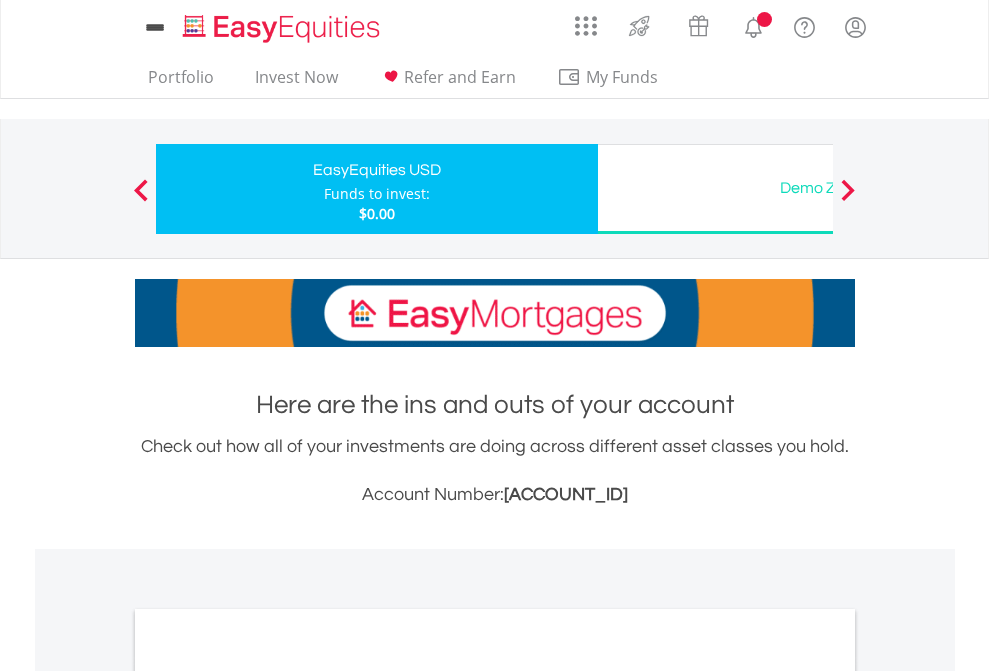 scroll, scrollTop: 0, scrollLeft: 0, axis: both 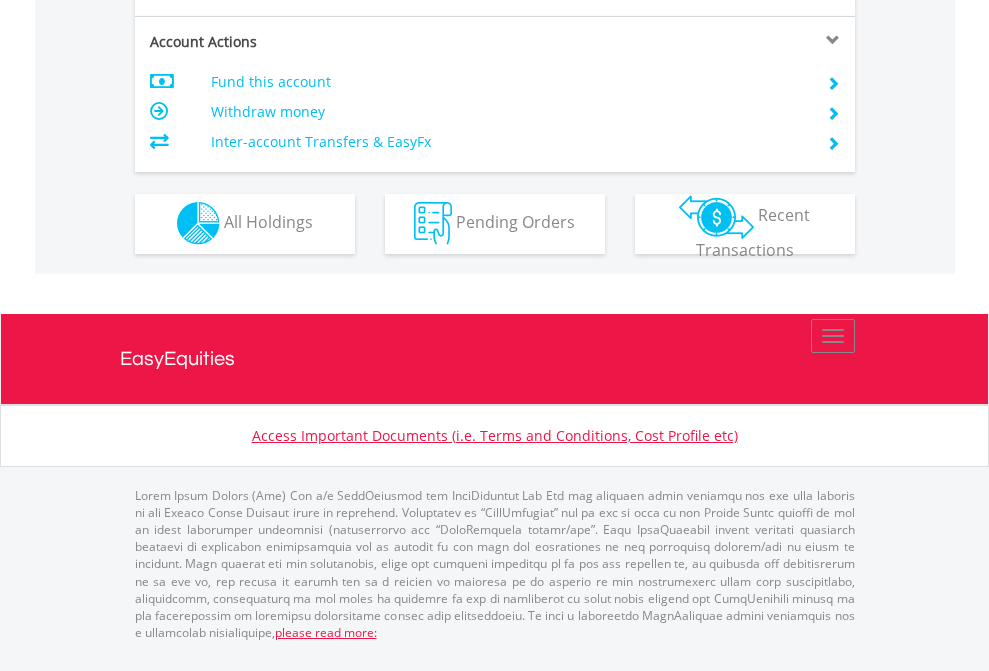 click on "Investment types" at bounding box center (706, -353) 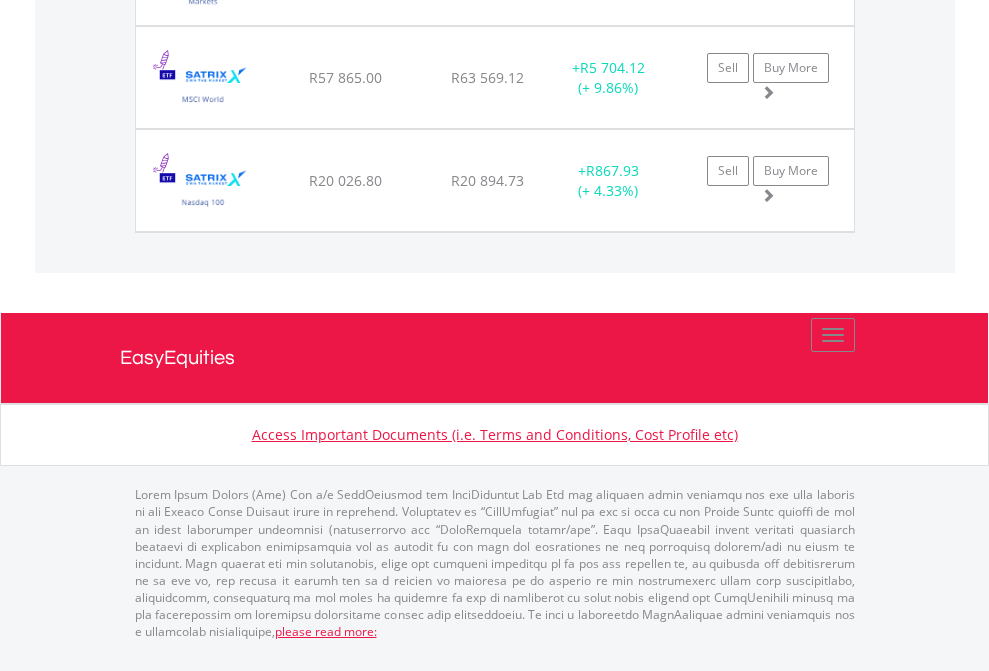click on "EasyEquities USD" at bounding box center [818, -2037] 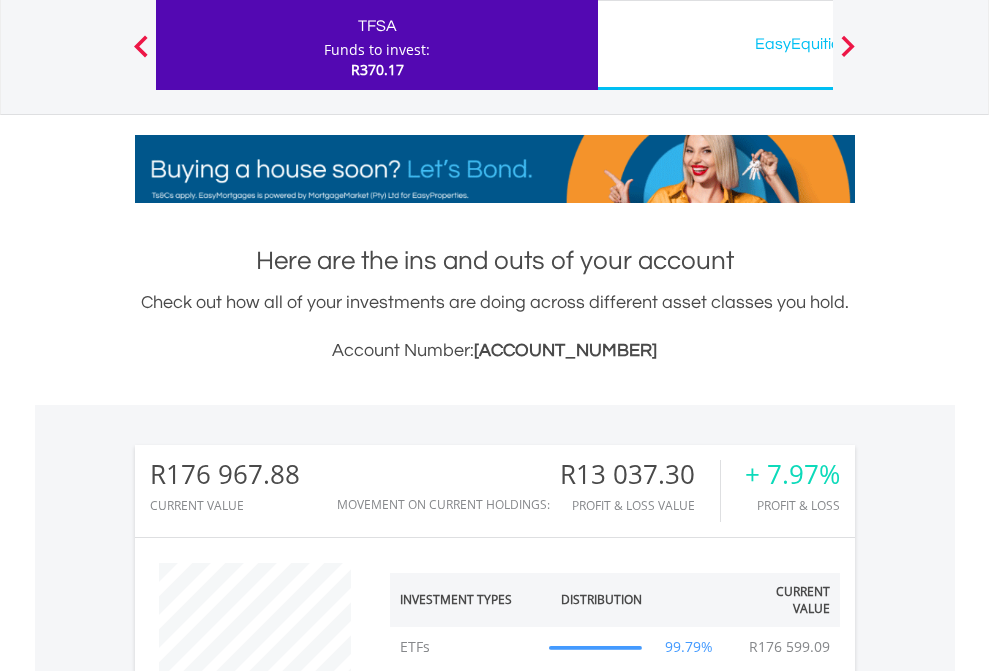 scroll, scrollTop: 999808, scrollLeft: 999687, axis: both 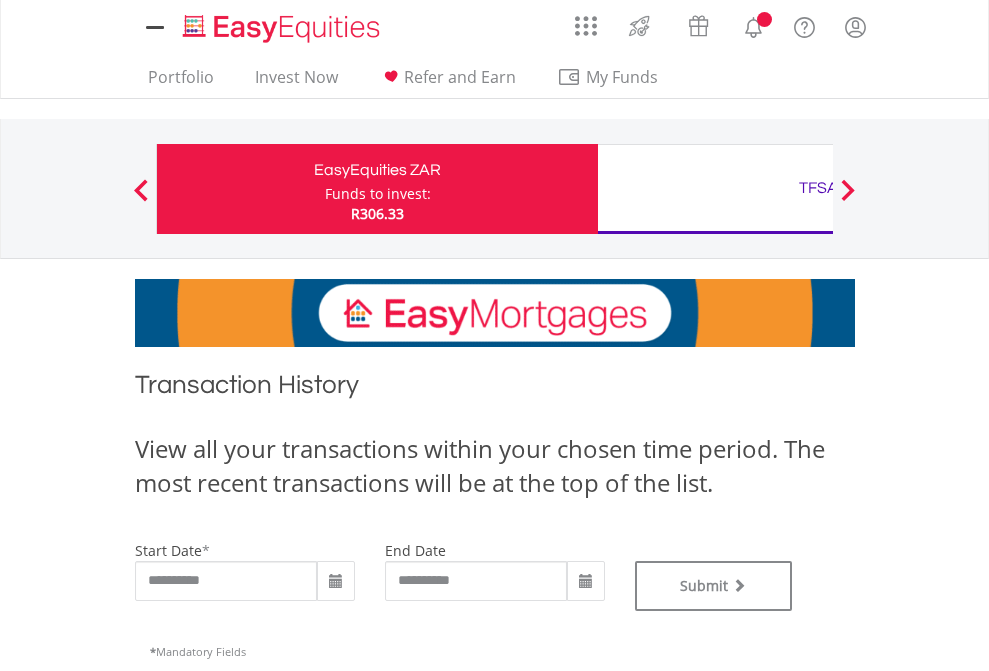 type on "**********" 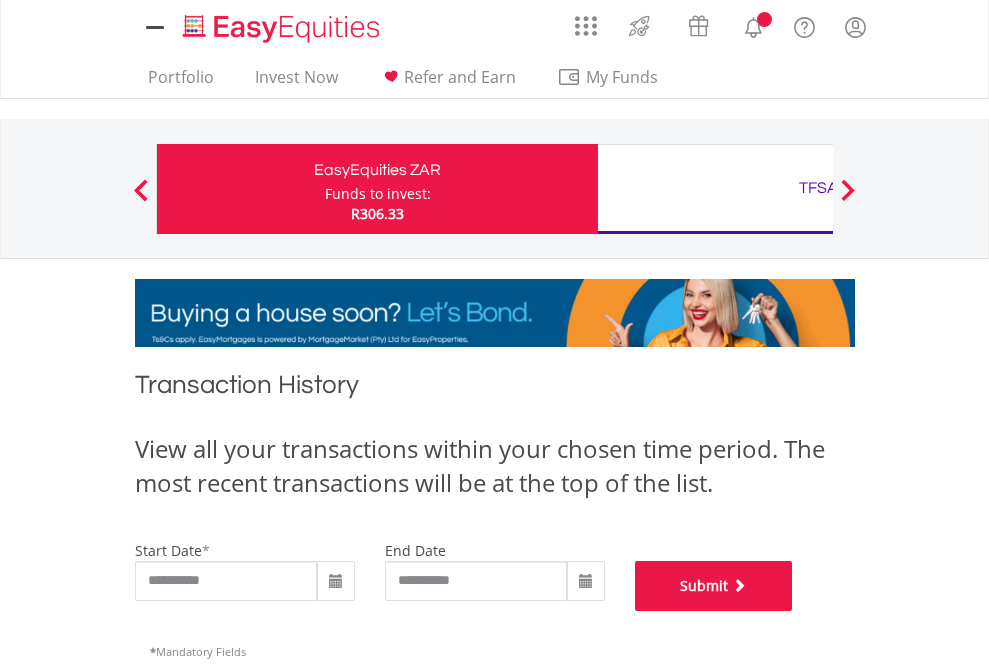 click on "Submit" at bounding box center [714, 586] 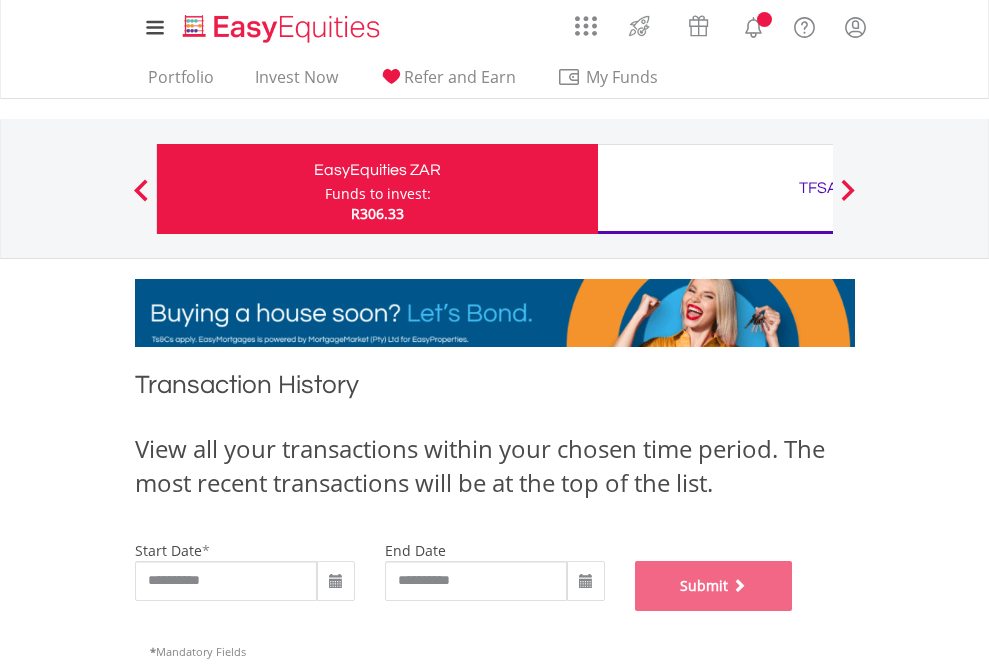 scroll, scrollTop: 811, scrollLeft: 0, axis: vertical 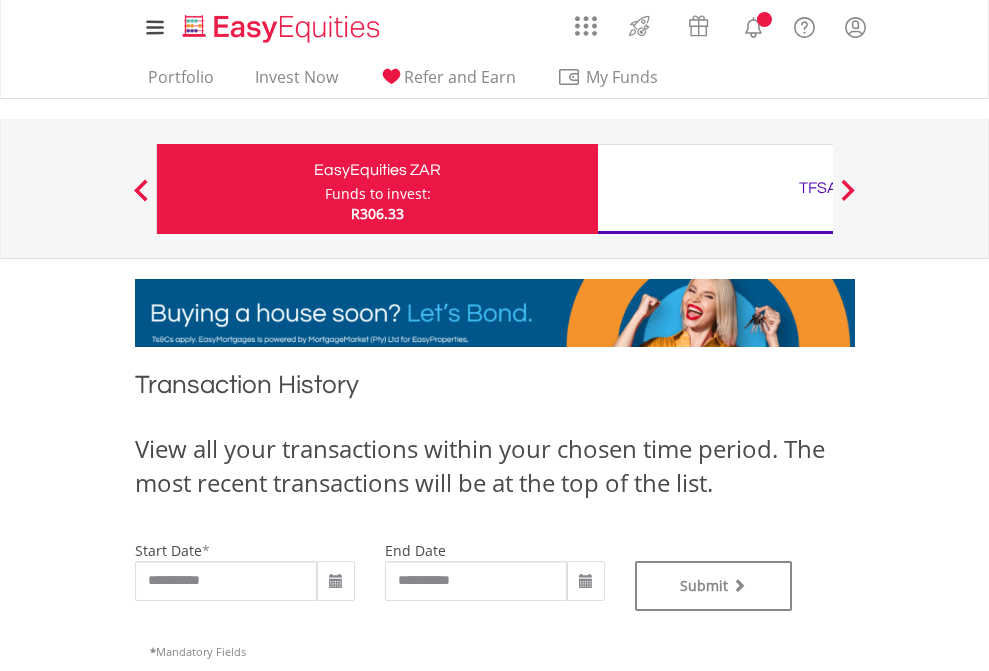 click on "TFSA" at bounding box center [818, 188] 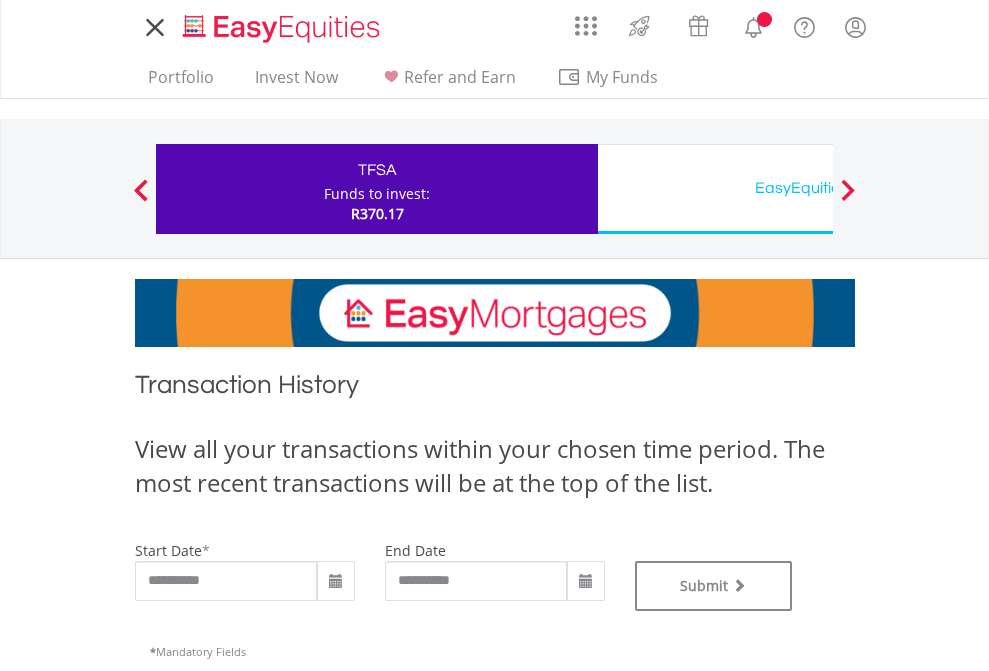 scroll, scrollTop: 0, scrollLeft: 0, axis: both 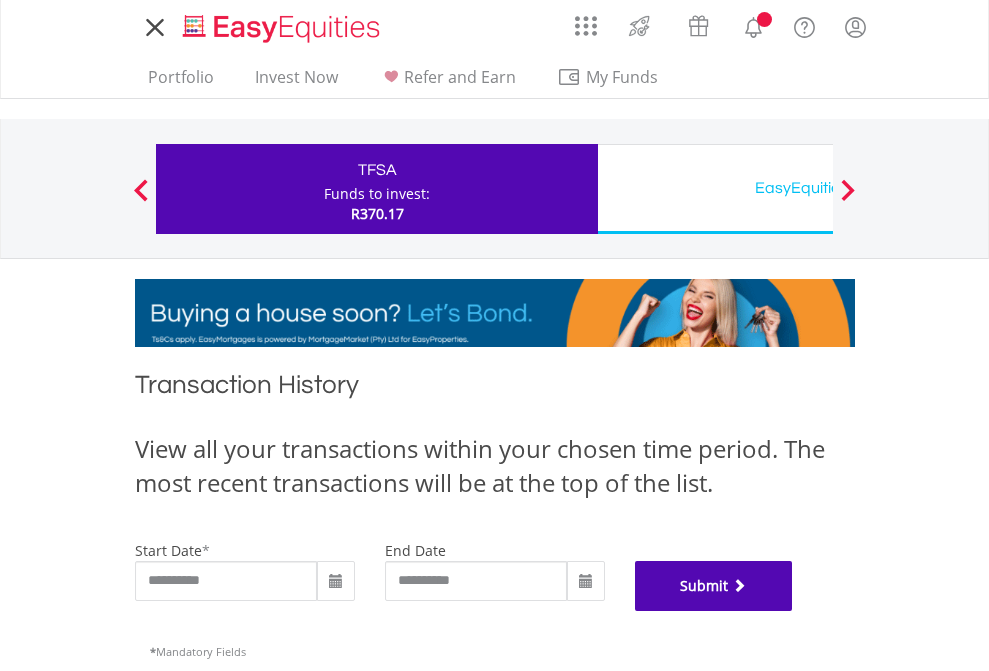 click on "Submit" at bounding box center [714, 586] 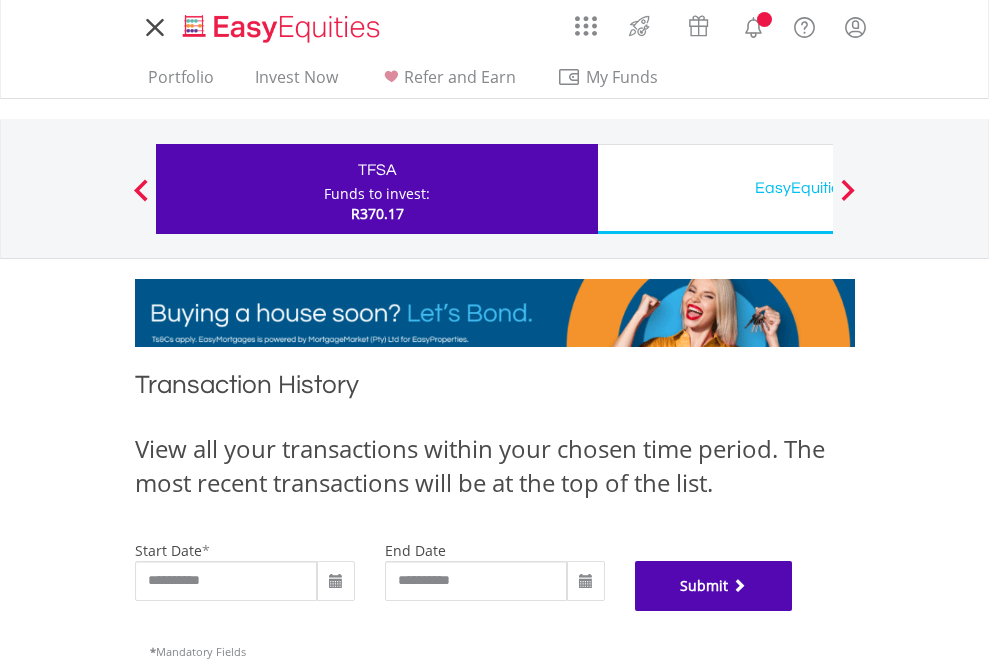 scroll, scrollTop: 811, scrollLeft: 0, axis: vertical 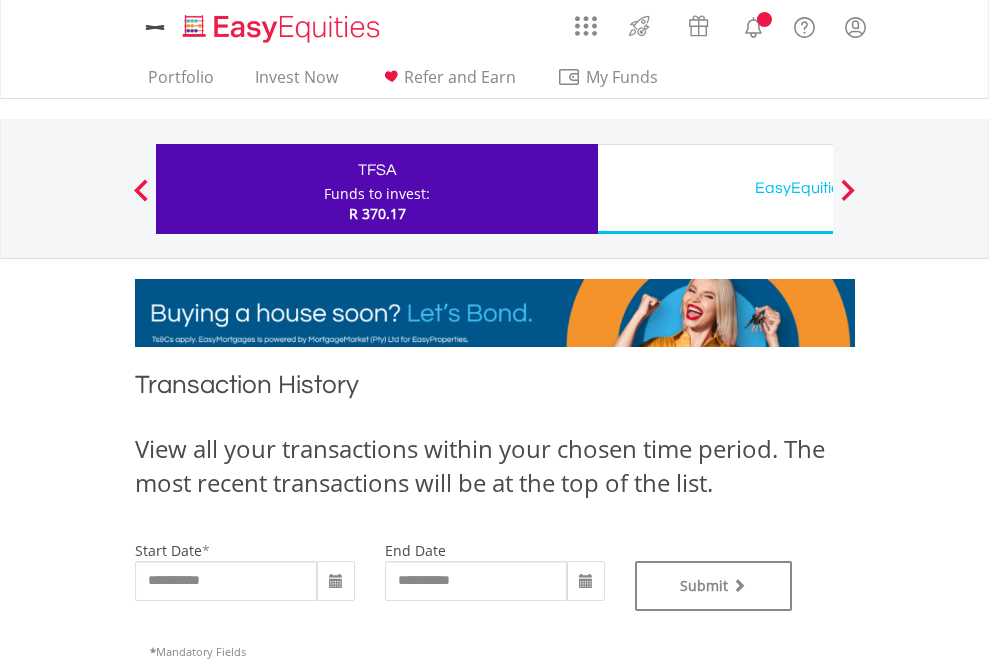 click on "EasyEquities USD" at bounding box center (818, 188) 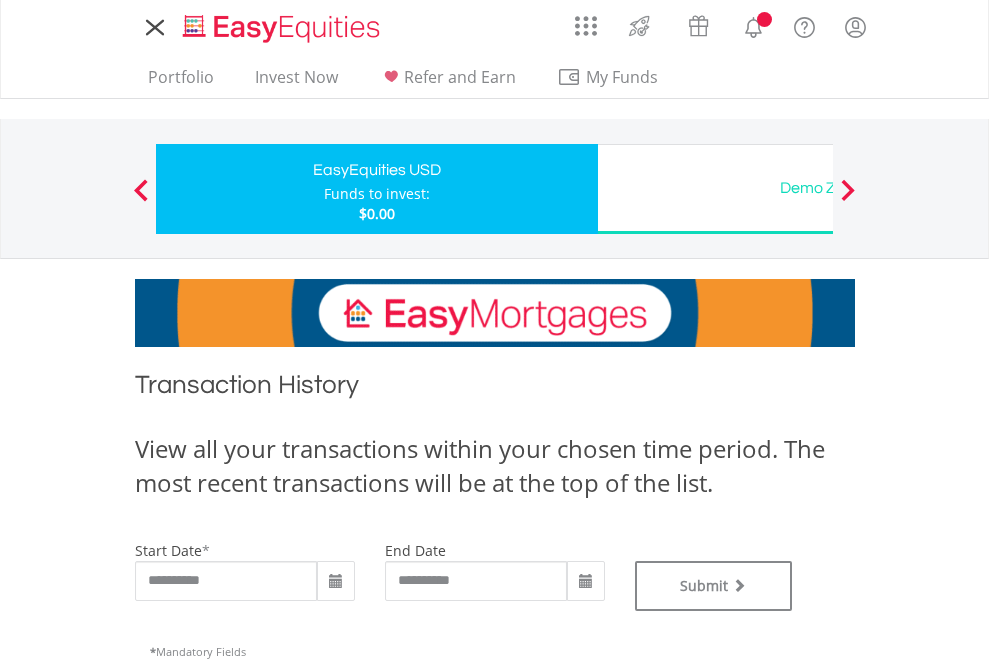 scroll, scrollTop: 0, scrollLeft: 0, axis: both 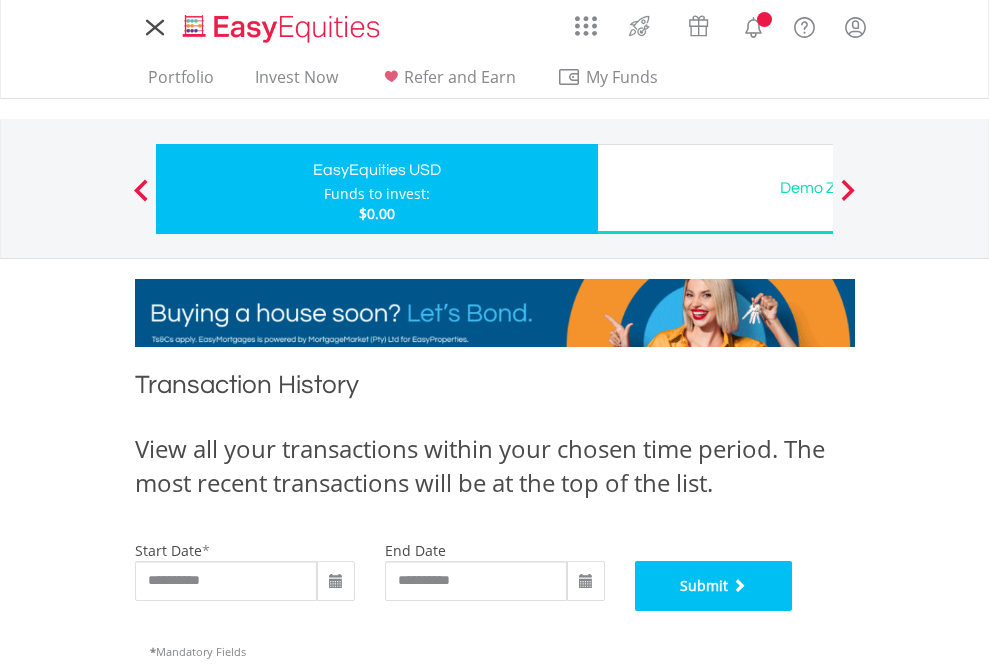 click on "Submit" at bounding box center (714, 586) 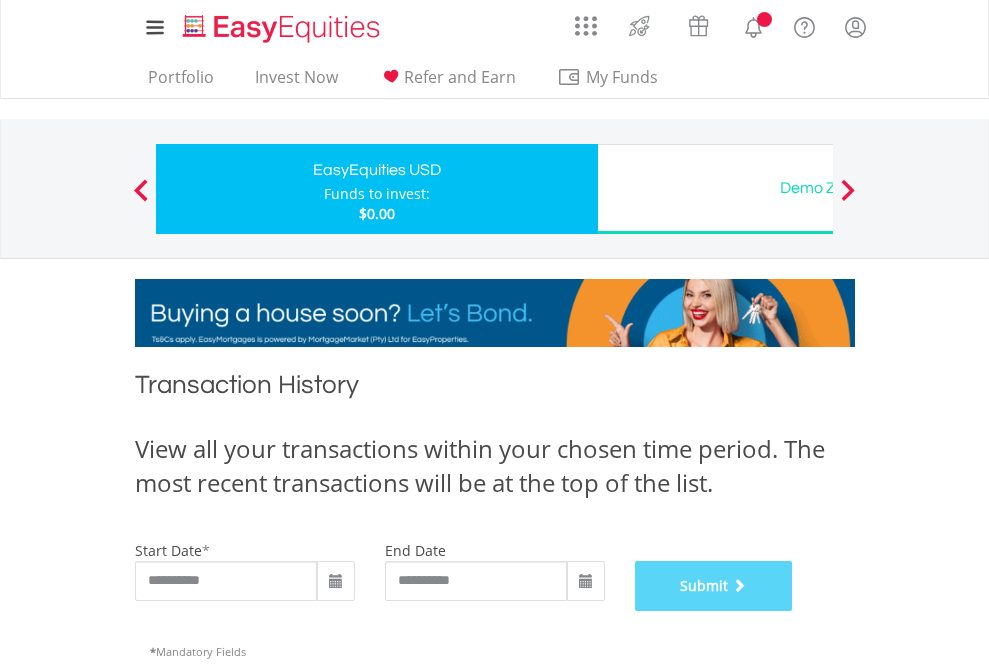 scroll, scrollTop: 811, scrollLeft: 0, axis: vertical 